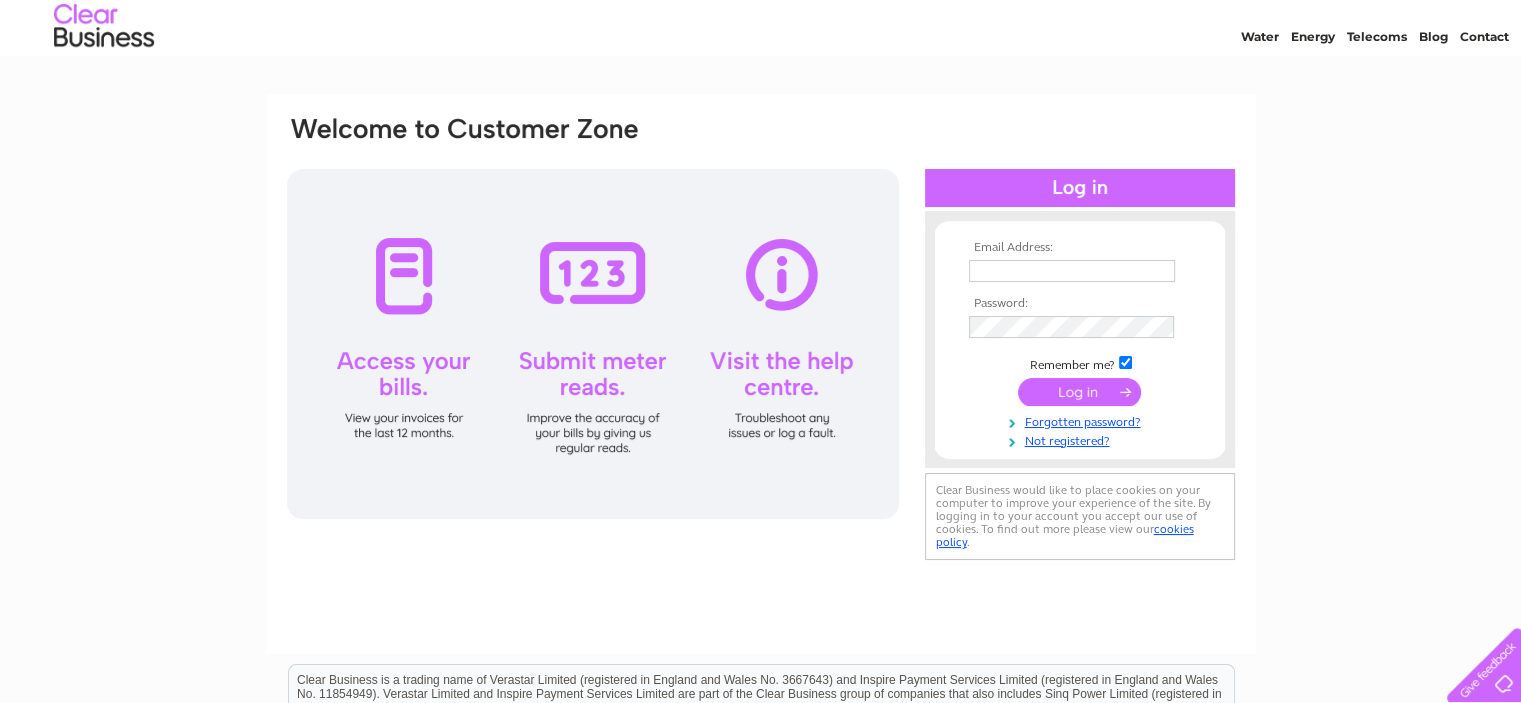 scroll, scrollTop: 100, scrollLeft: 0, axis: vertical 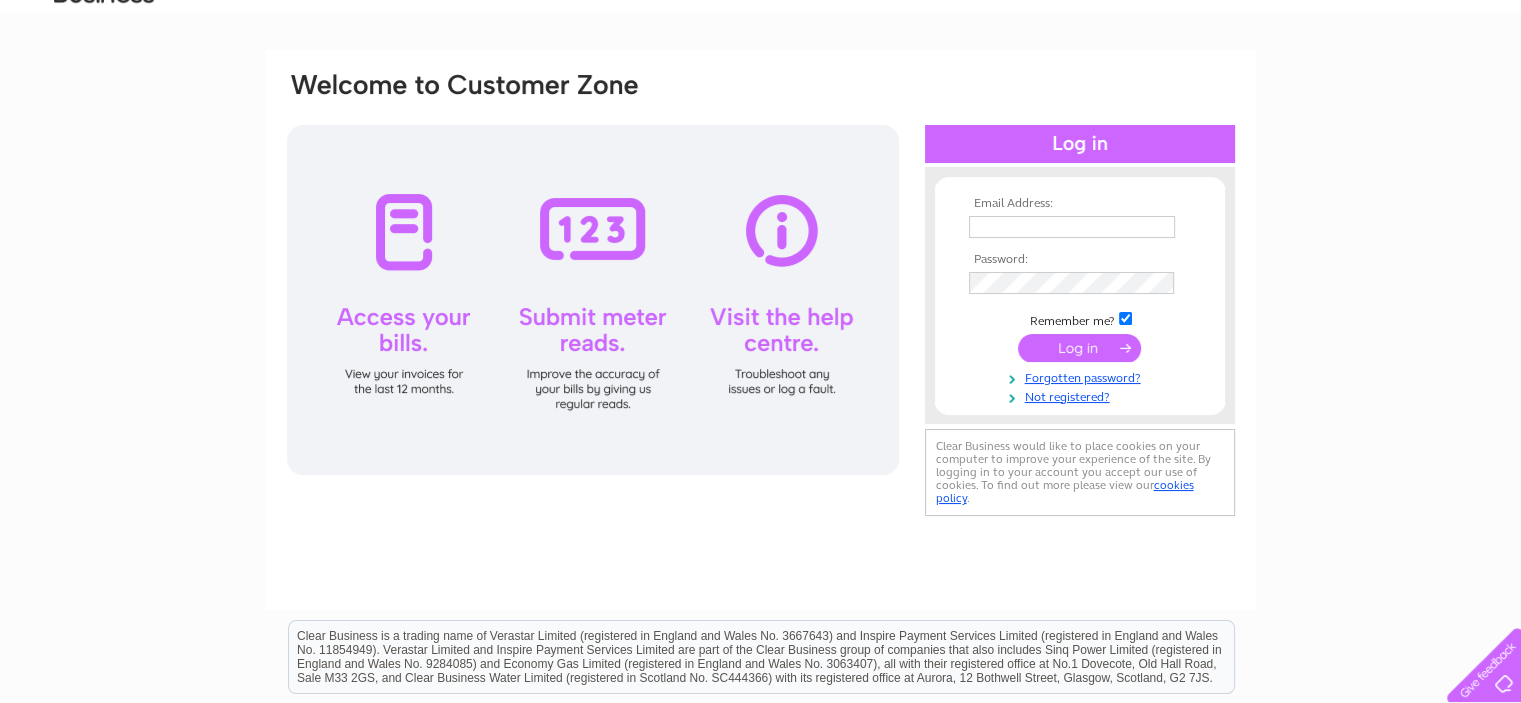 type on "companycarco@aol.com" 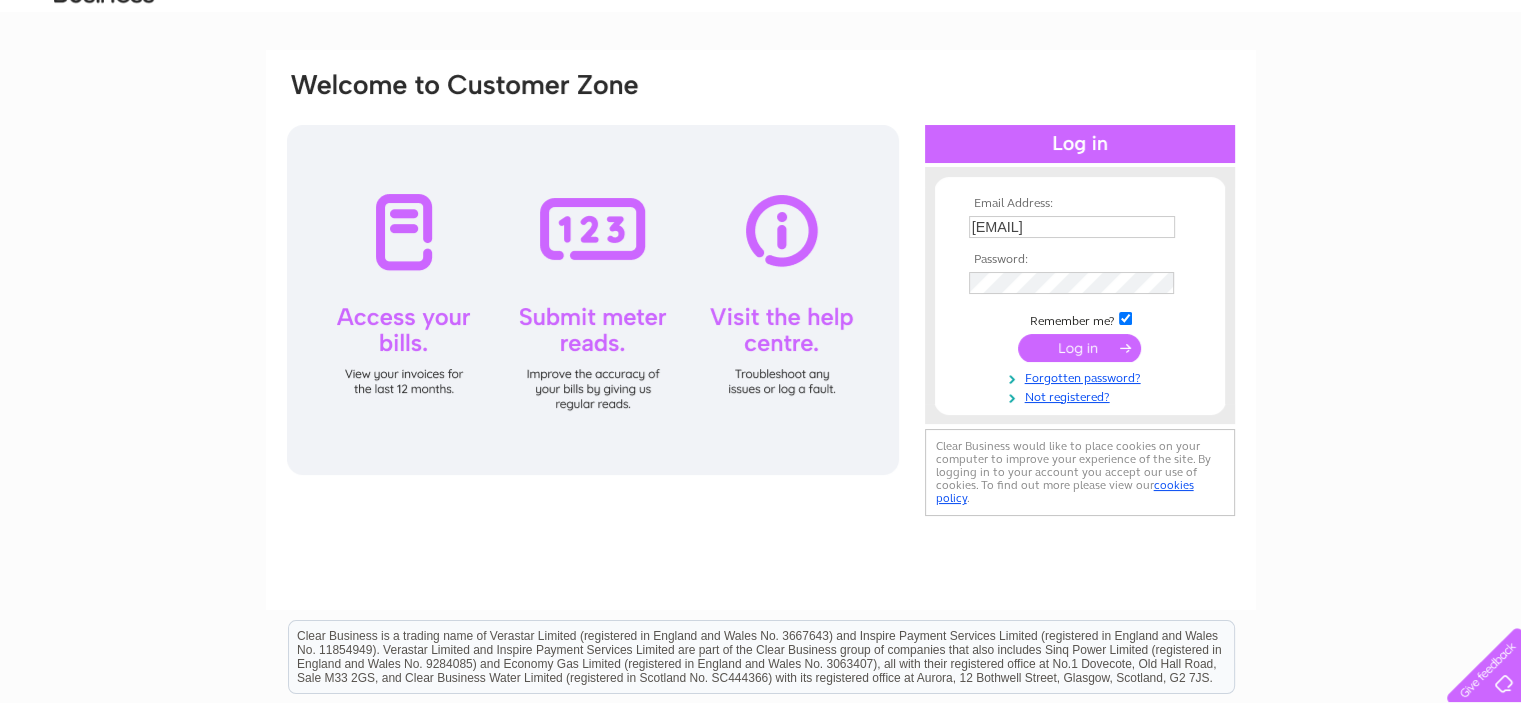 click at bounding box center [1079, 348] 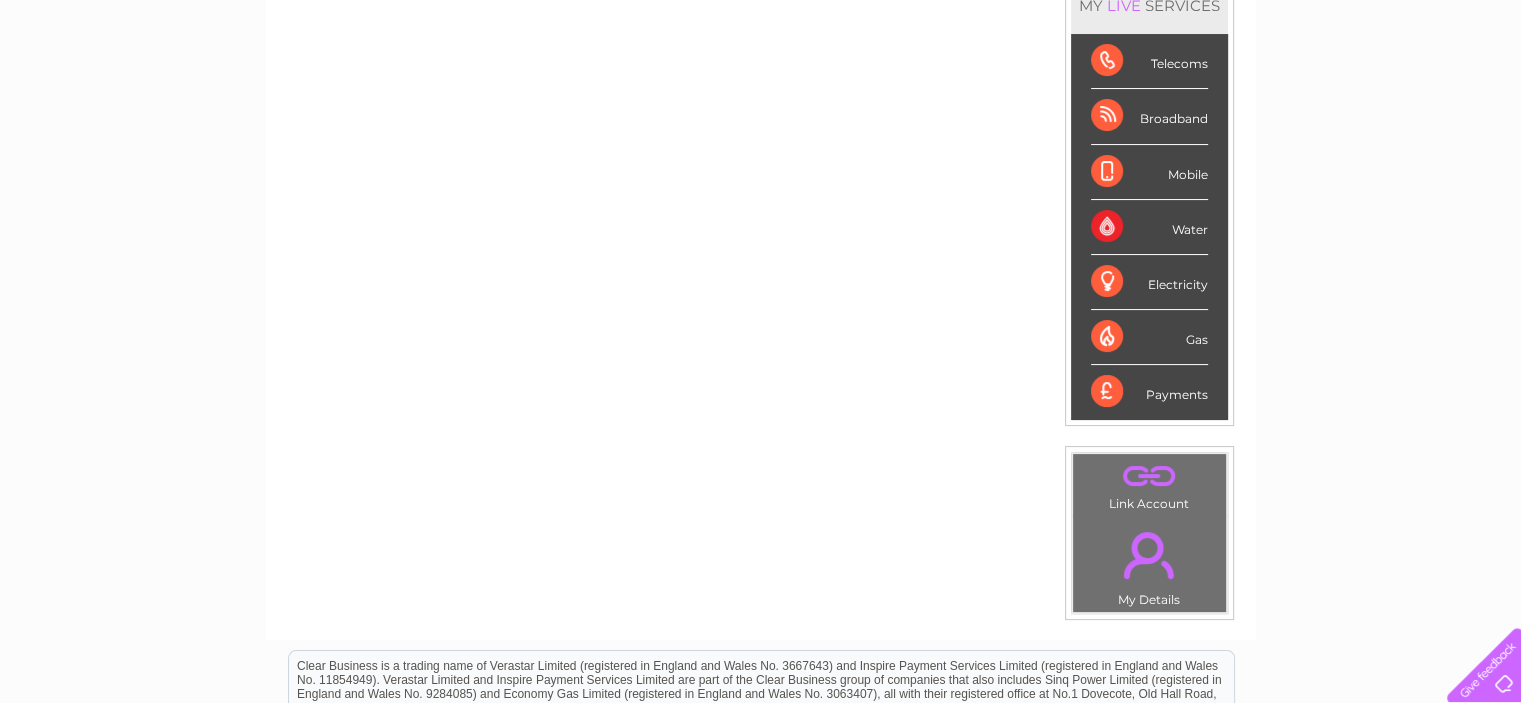 scroll, scrollTop: 200, scrollLeft: 0, axis: vertical 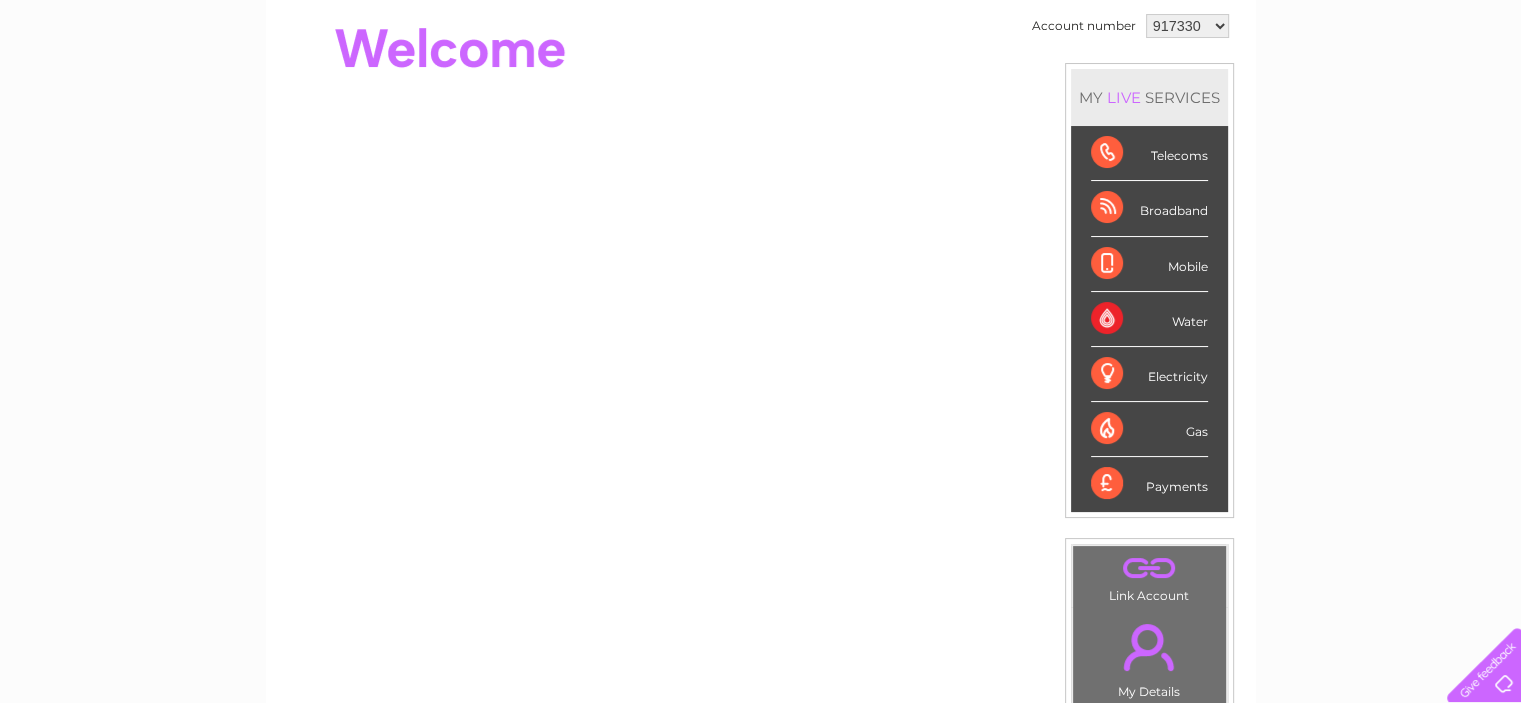 click on "Water" at bounding box center [1149, 319] 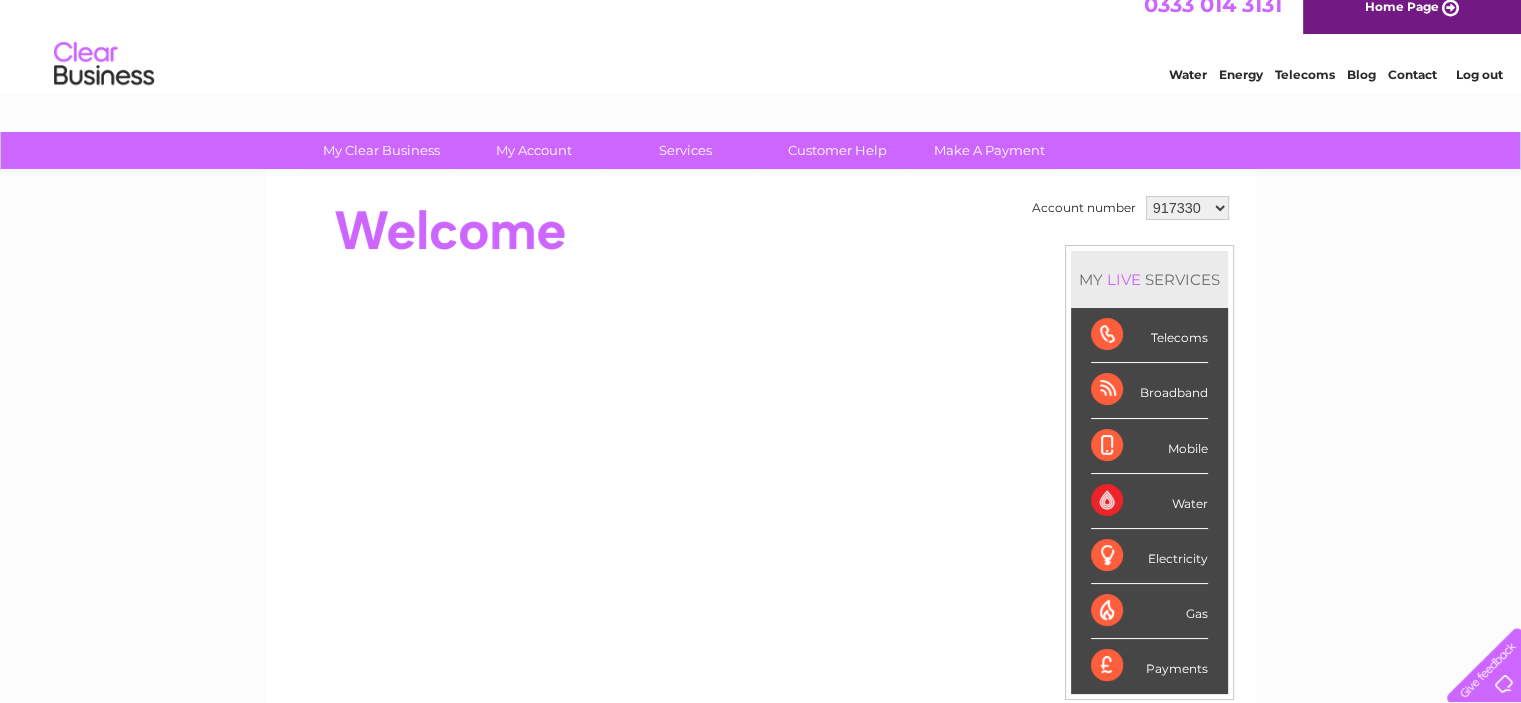 scroll, scrollTop: 0, scrollLeft: 0, axis: both 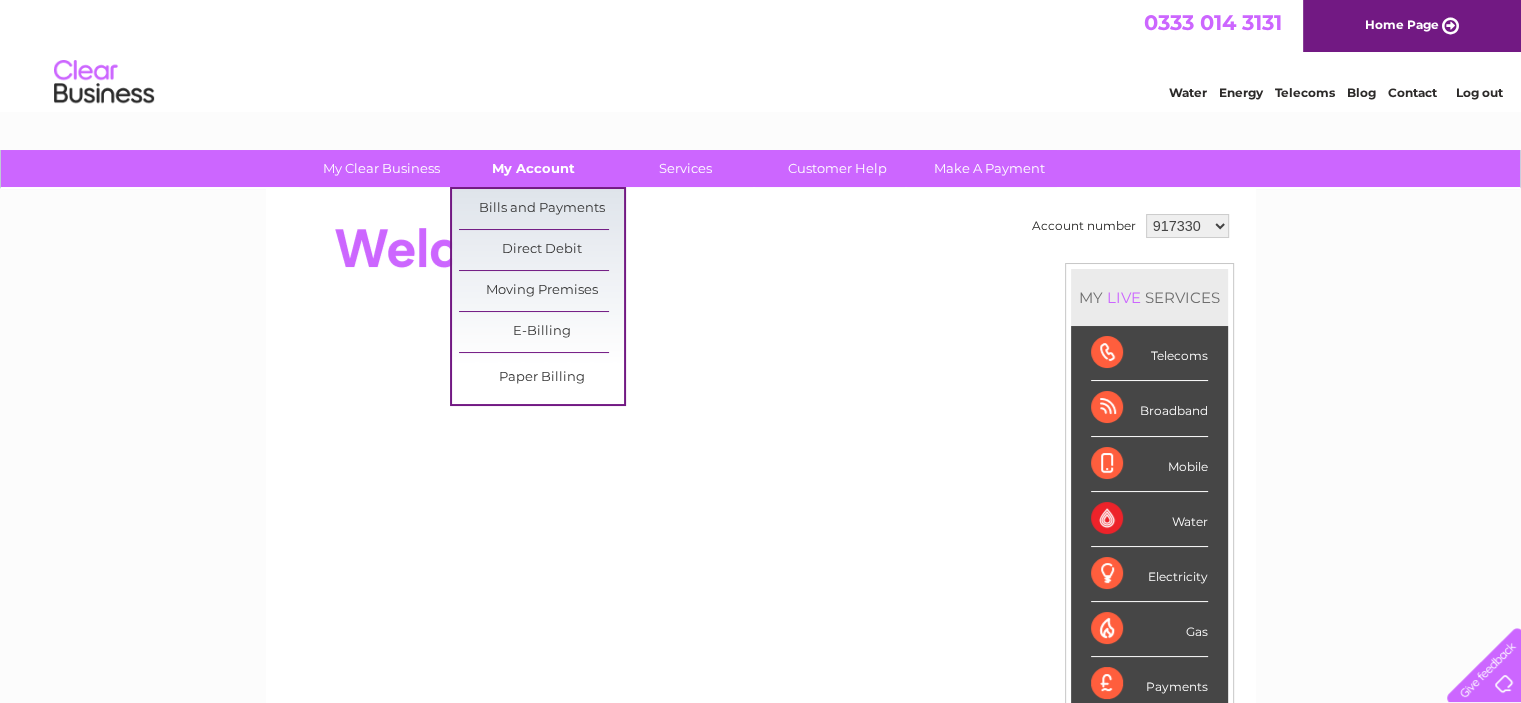 click on "My Account" at bounding box center [533, 168] 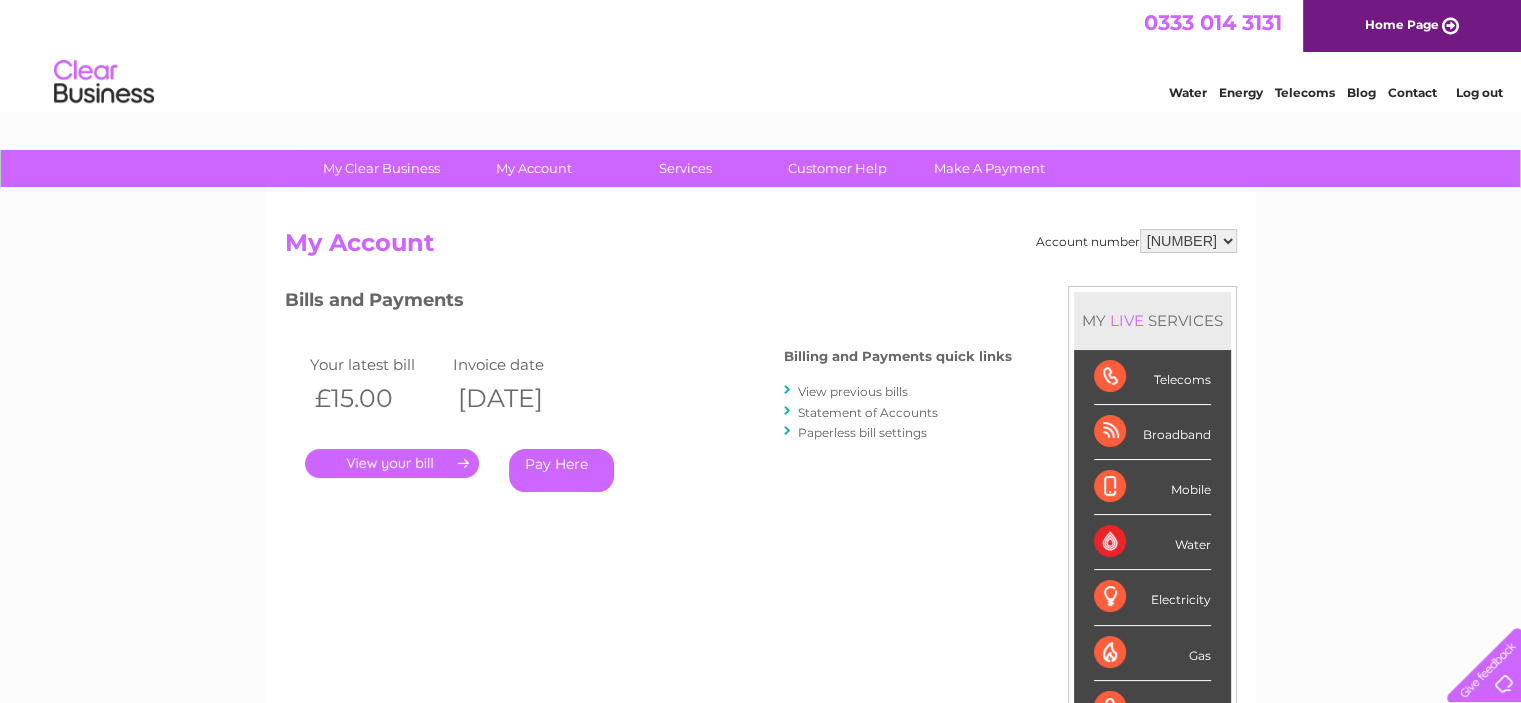 scroll, scrollTop: 0, scrollLeft: 0, axis: both 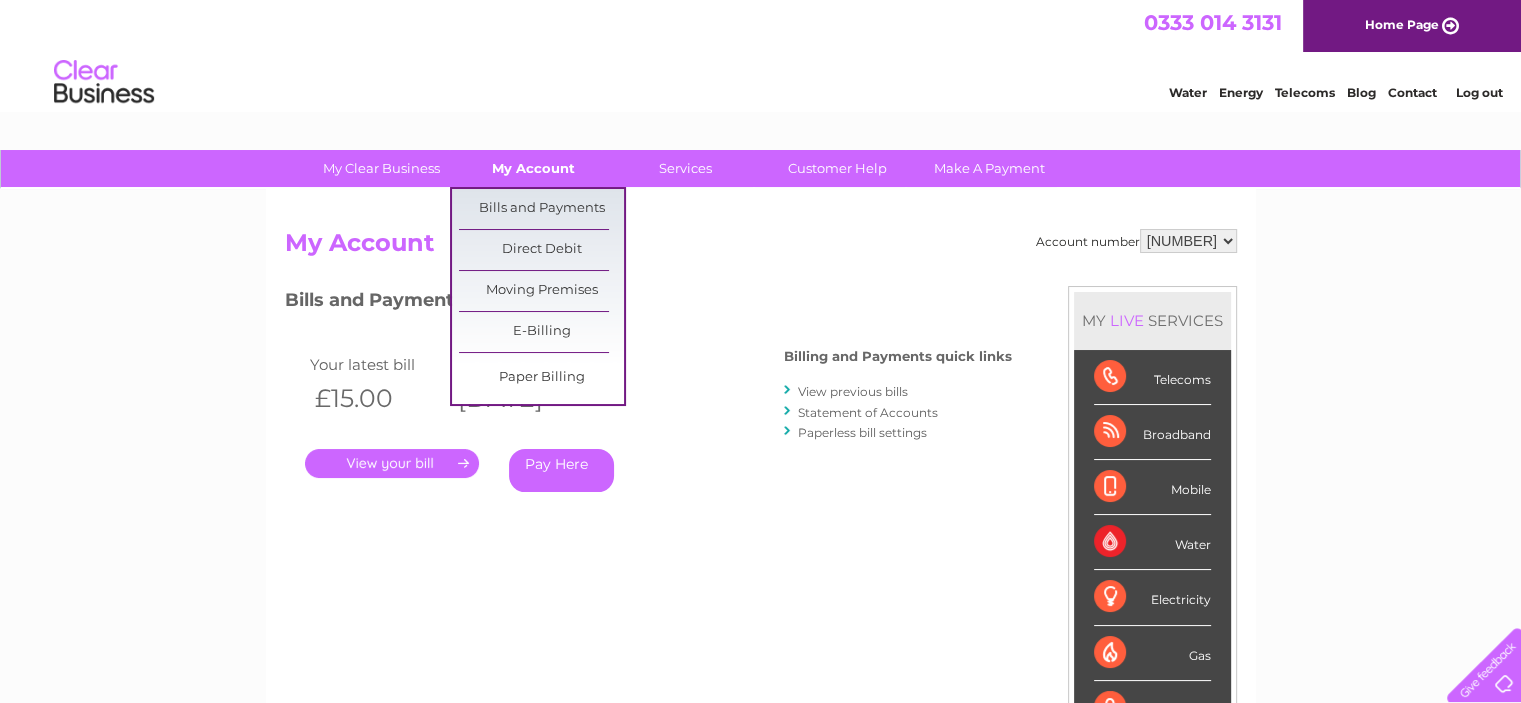 click on "My Account" at bounding box center (533, 168) 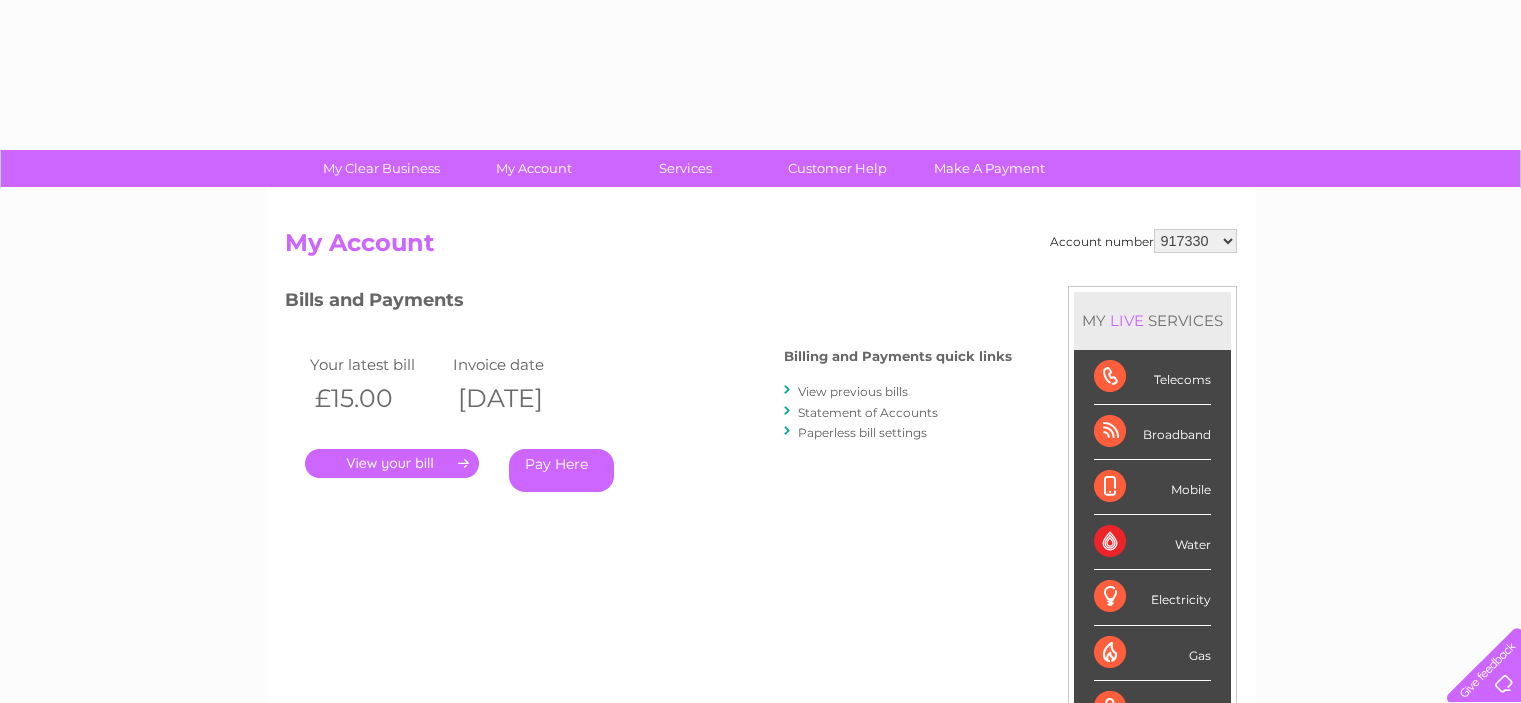 scroll, scrollTop: 0, scrollLeft: 0, axis: both 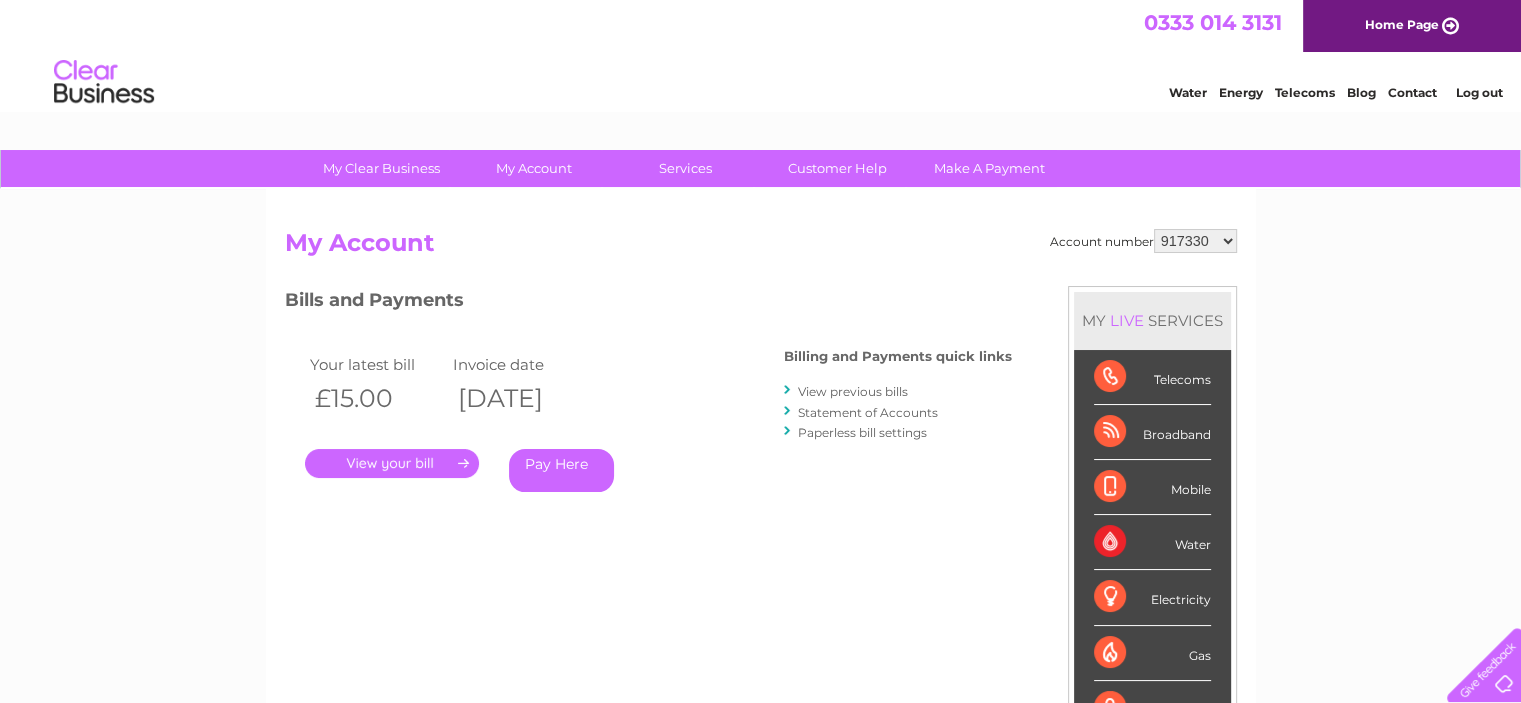 click on "My Account" at bounding box center (533, 168) 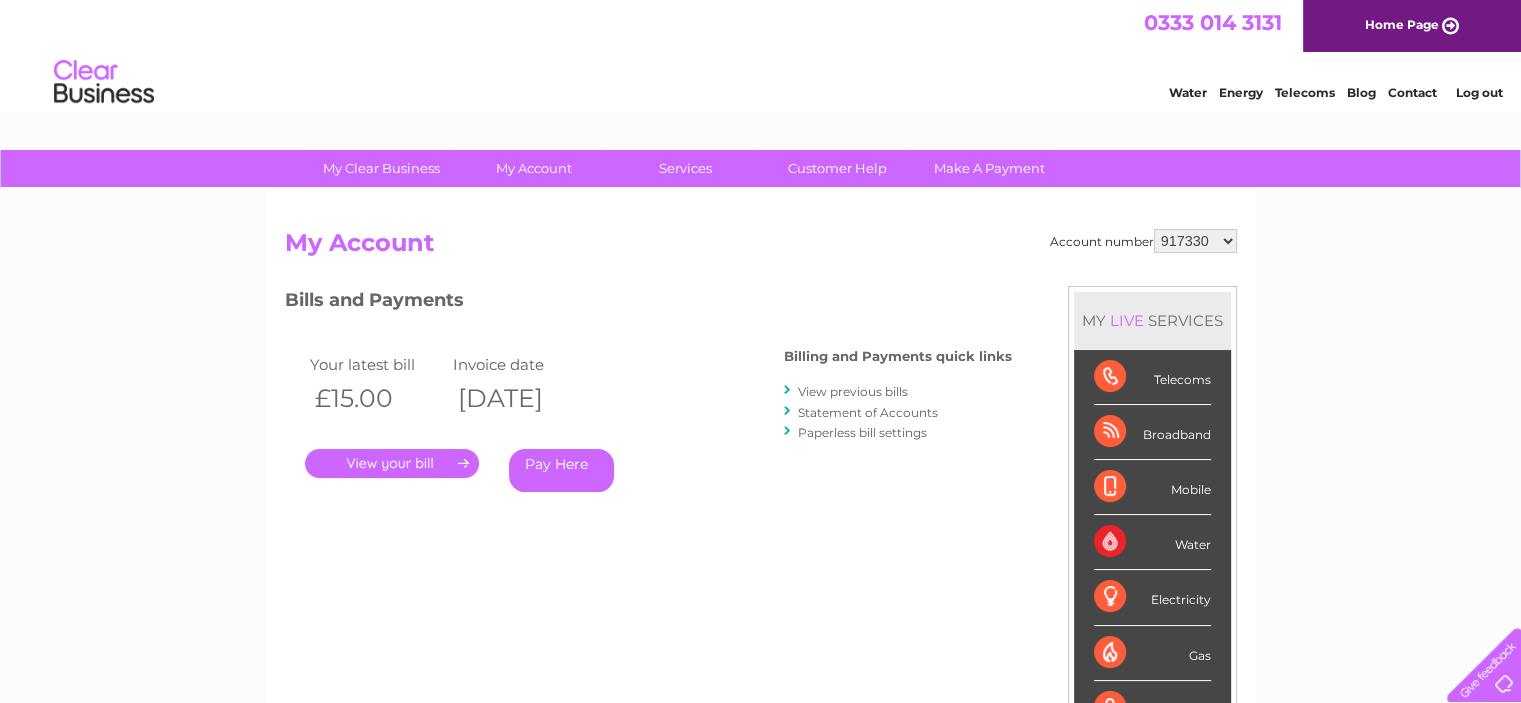drag, startPoint x: 0, startPoint y: 0, endPoint x: 1228, endPoint y: 239, distance: 1251.0416 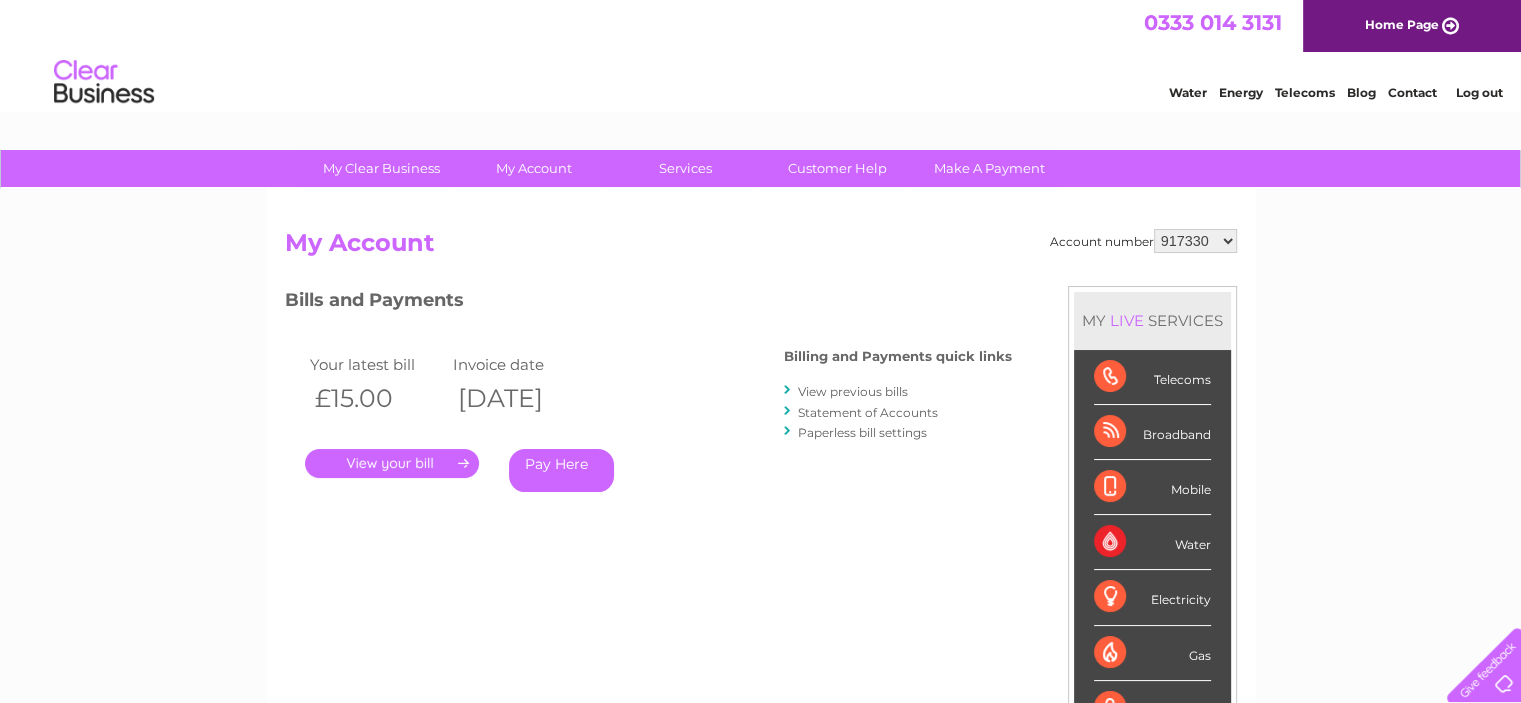 select on "1144388" 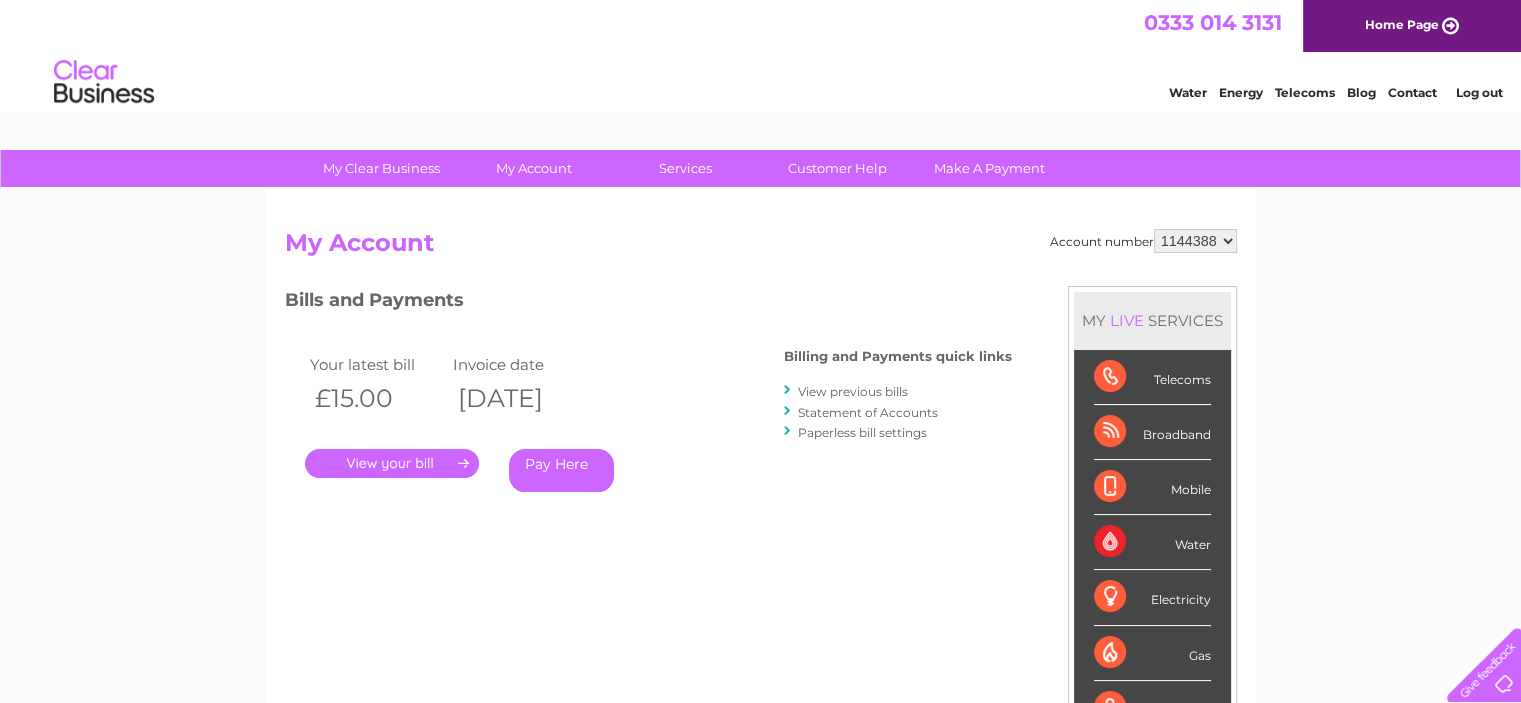 click on "[NUMBER]
[NUMBER]" at bounding box center [1195, 241] 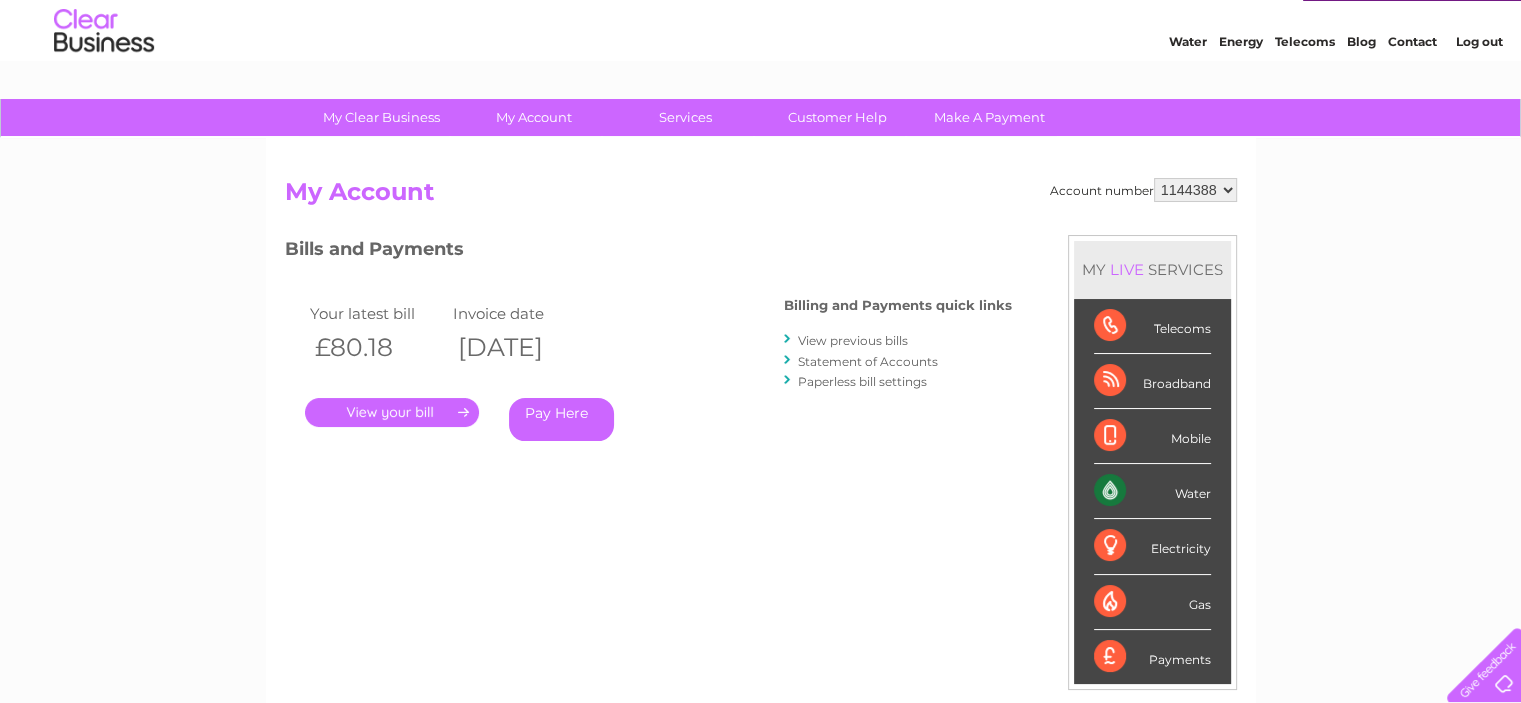 scroll, scrollTop: 0, scrollLeft: 0, axis: both 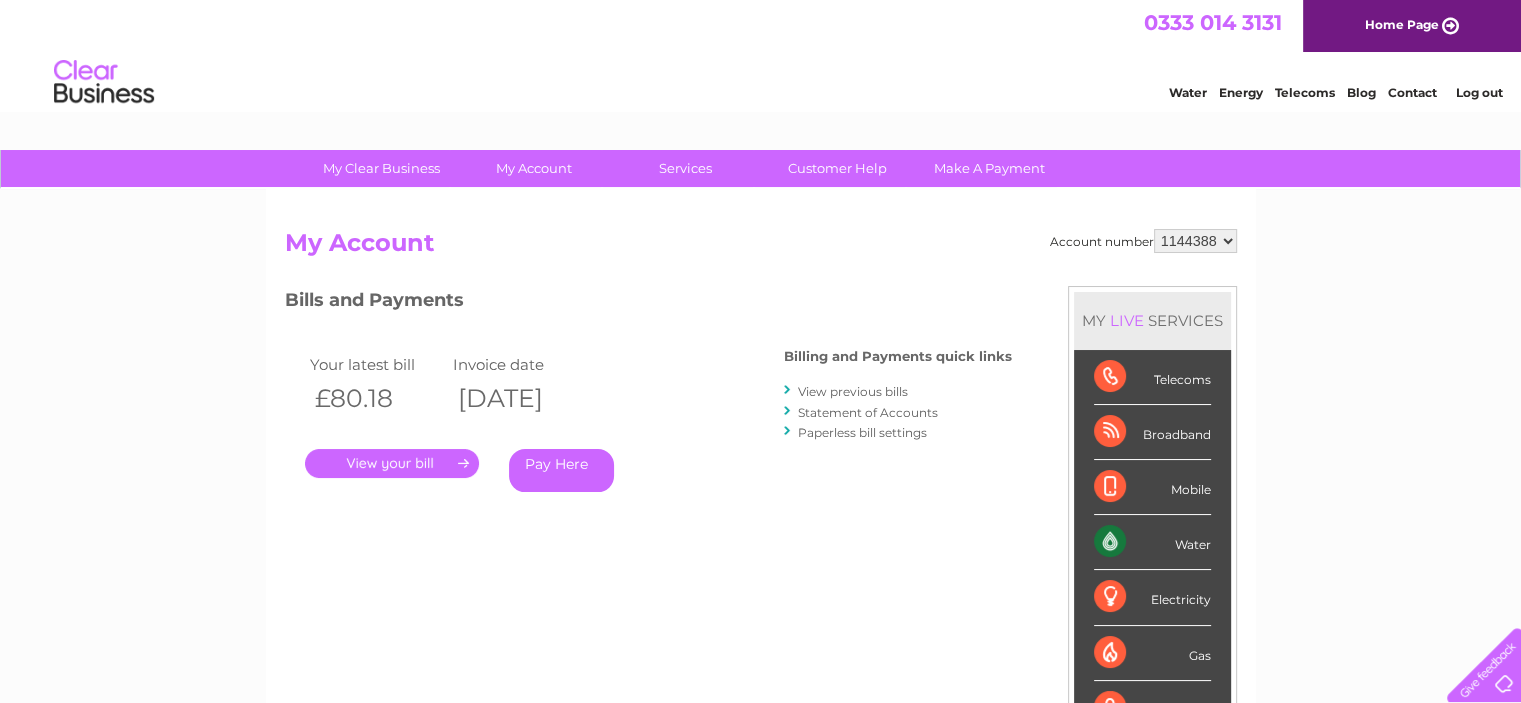 click on "." at bounding box center (392, 463) 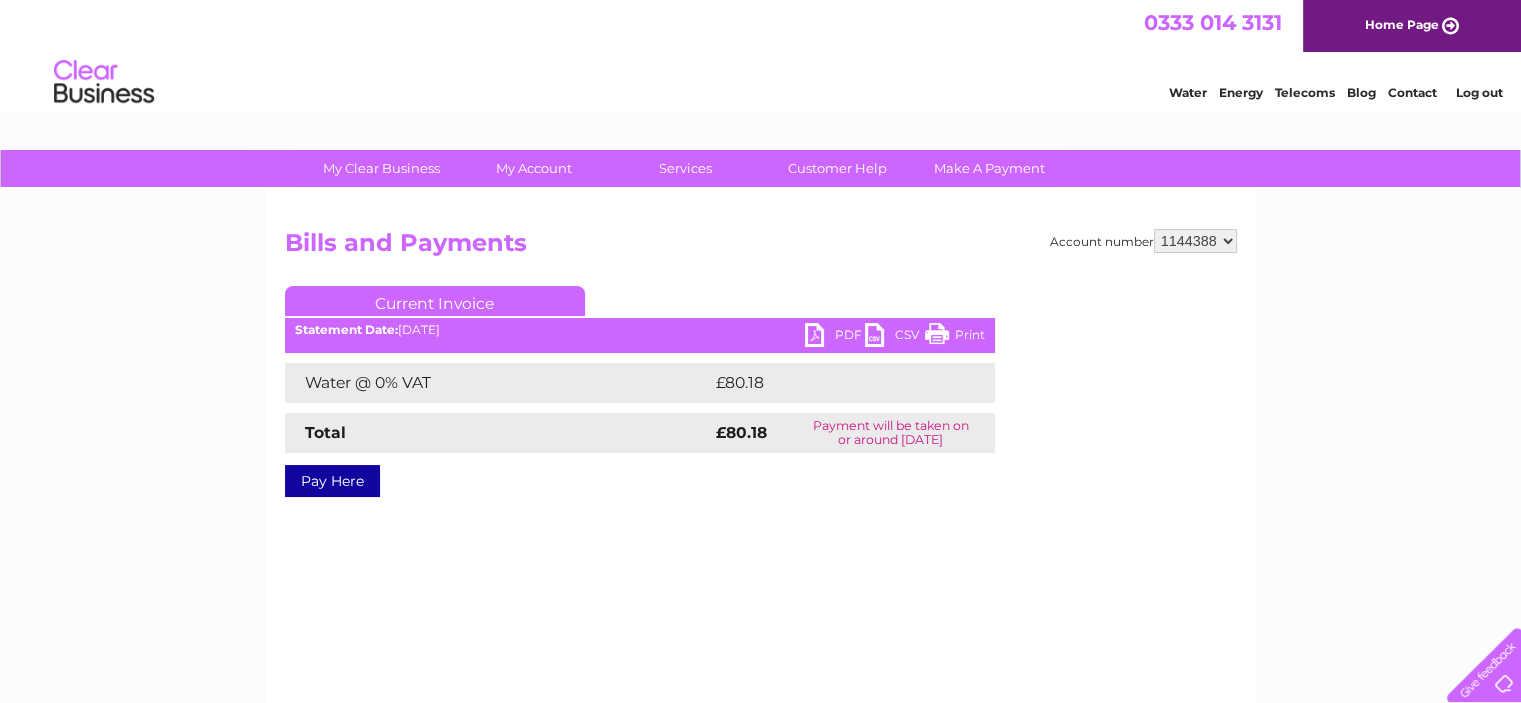 scroll, scrollTop: 0, scrollLeft: 0, axis: both 